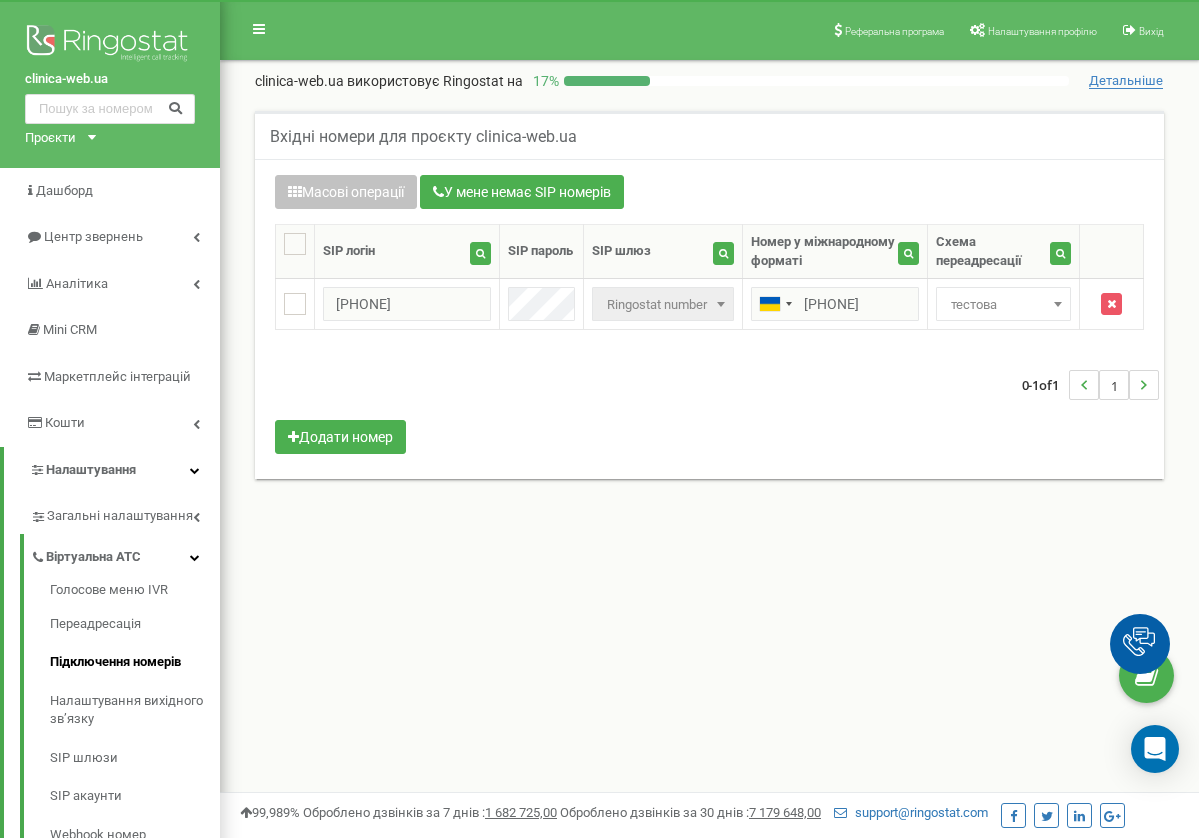 scroll, scrollTop: 0, scrollLeft: 0, axis: both 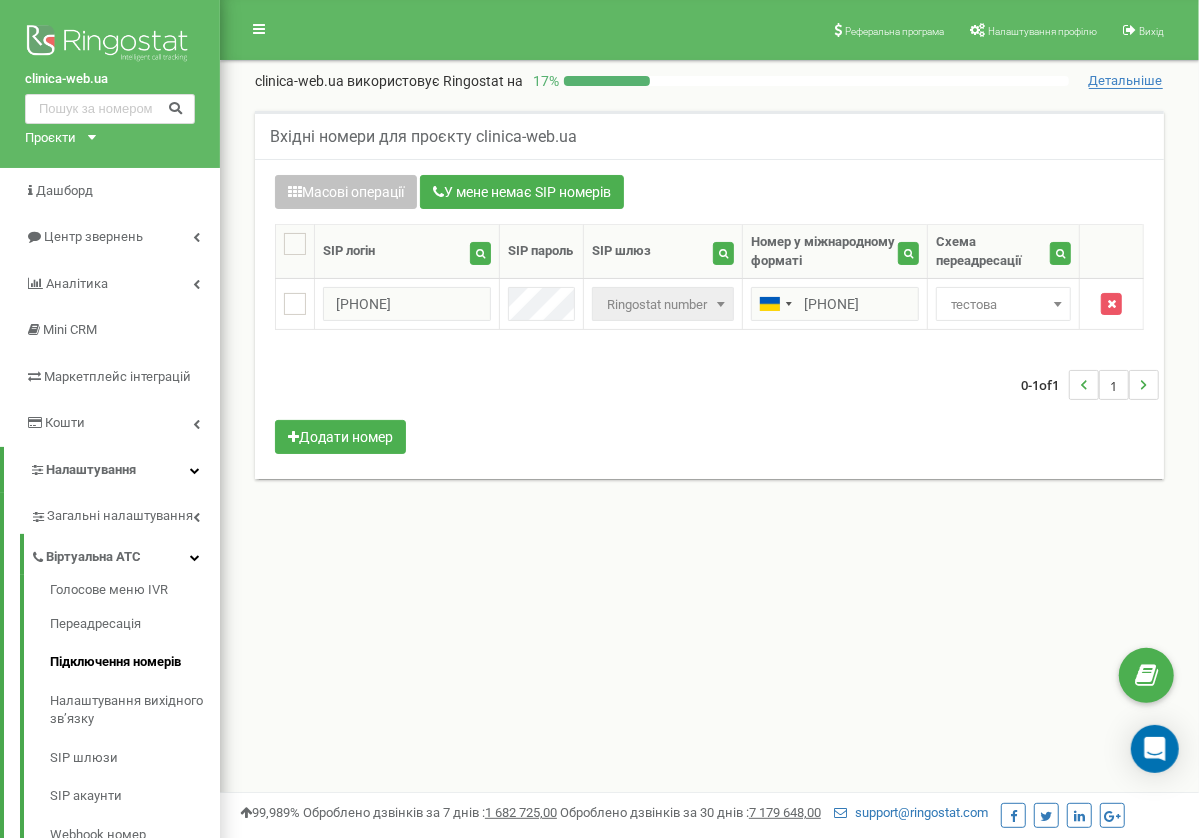 click on "Вхідні номери для проєкту clinica-web.ua
Масові операції
У мене немає SIP номерів
Налаштування
Виберіть налаштування для редагування
Схема переадресації
SIP шлюз
Виберіть налаштування для редагування" at bounding box center (709, 317) 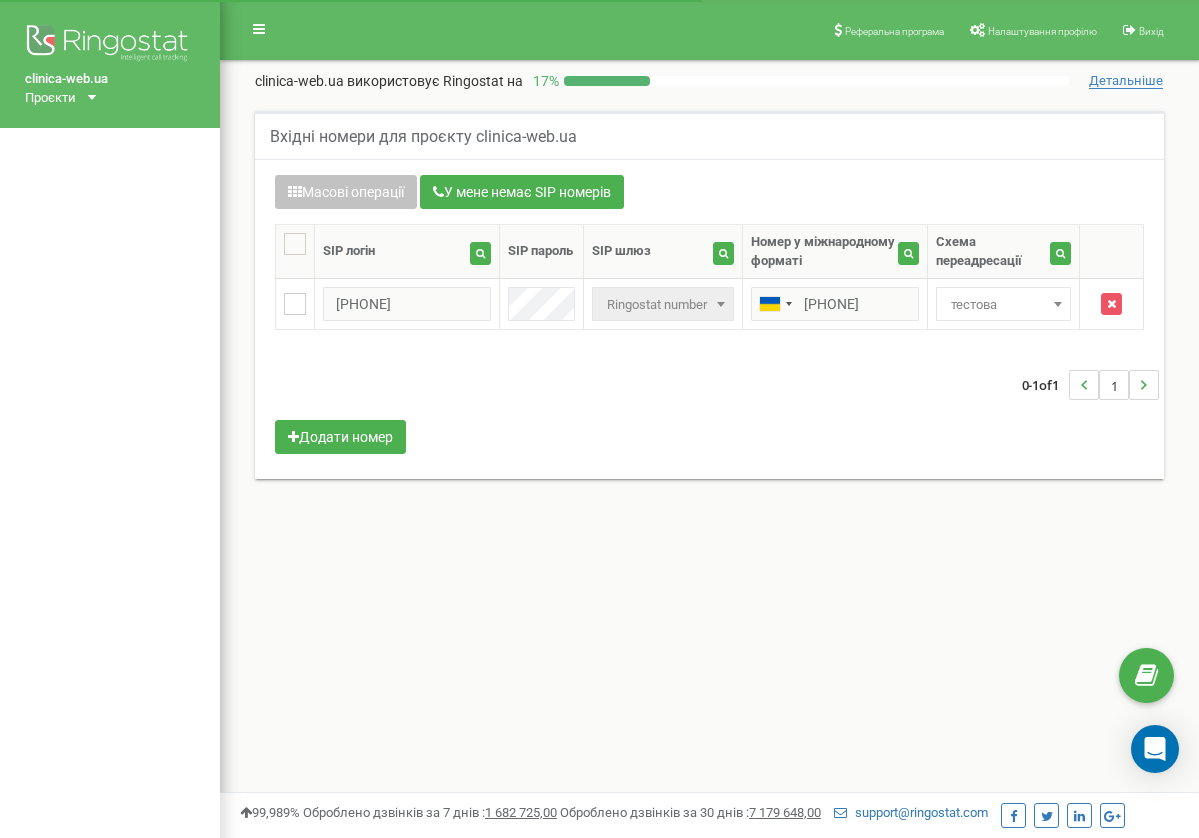 scroll, scrollTop: 0, scrollLeft: 0, axis: both 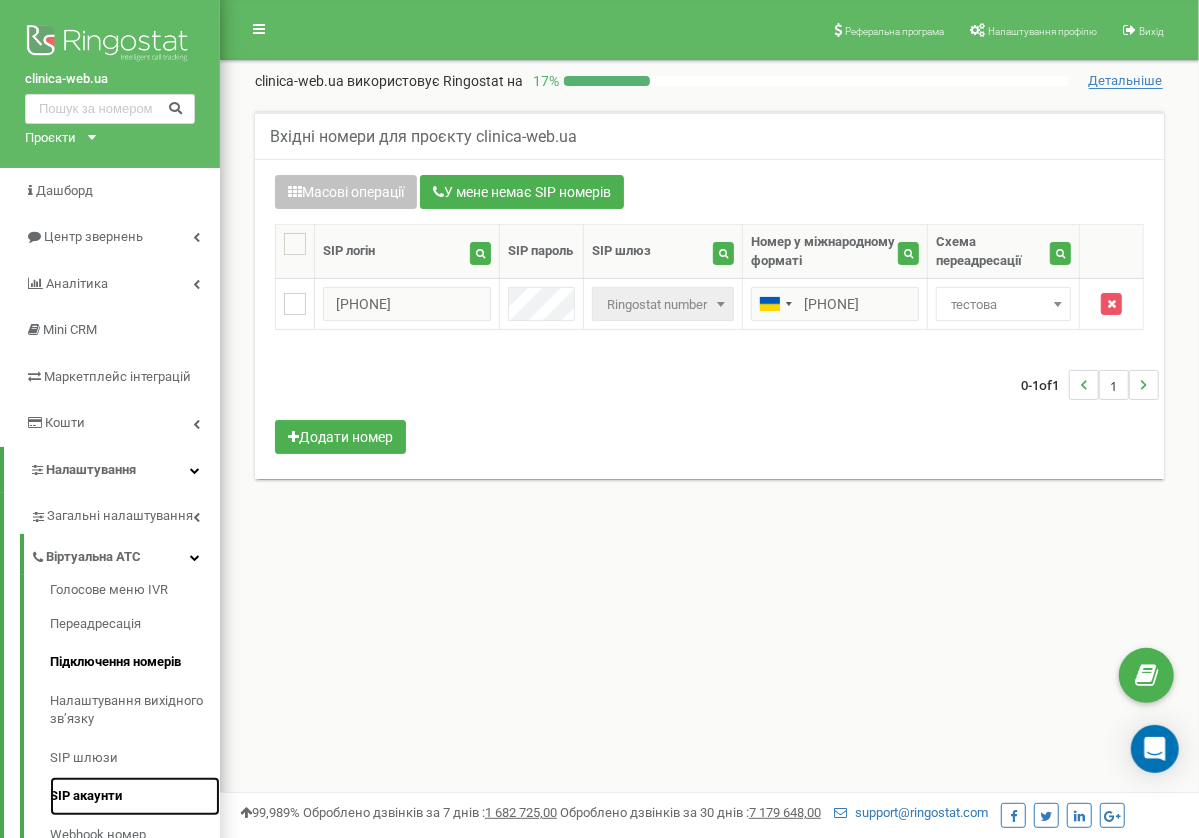 click on "SIP акаунти" at bounding box center (135, 796) 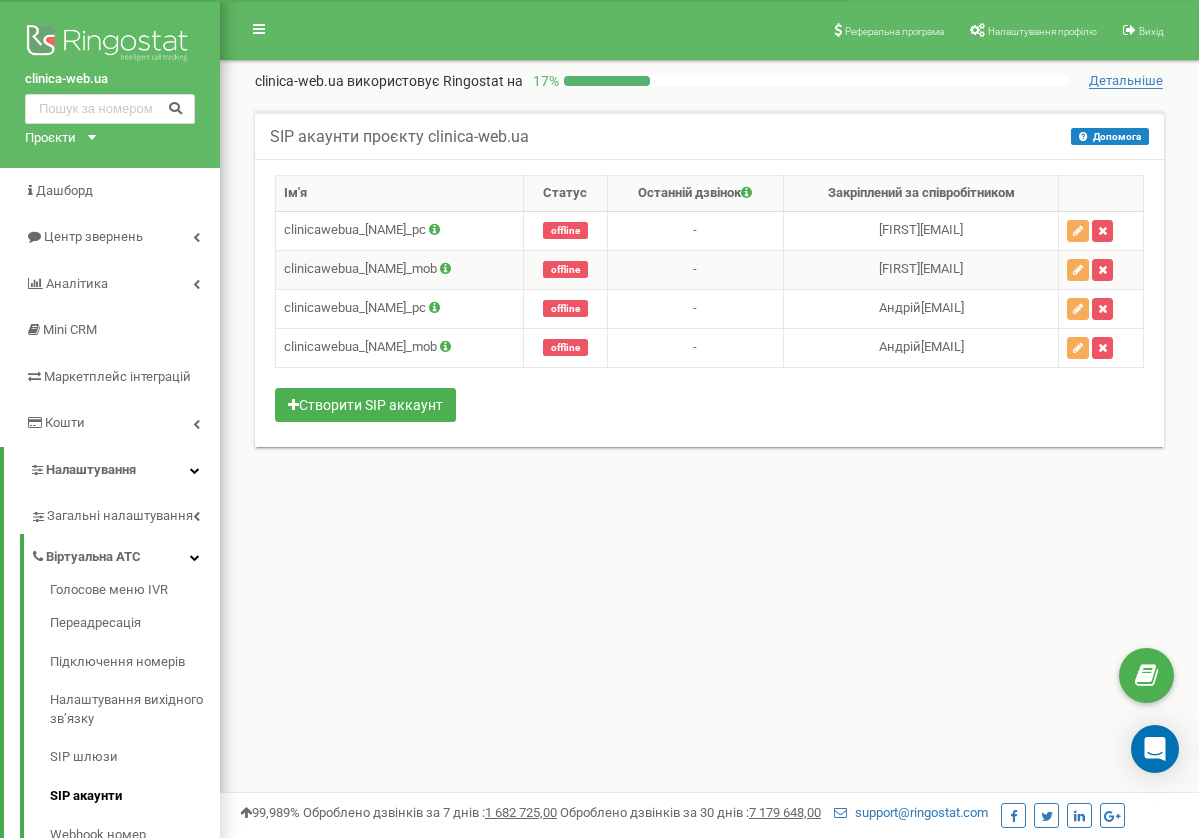scroll, scrollTop: 0, scrollLeft: 0, axis: both 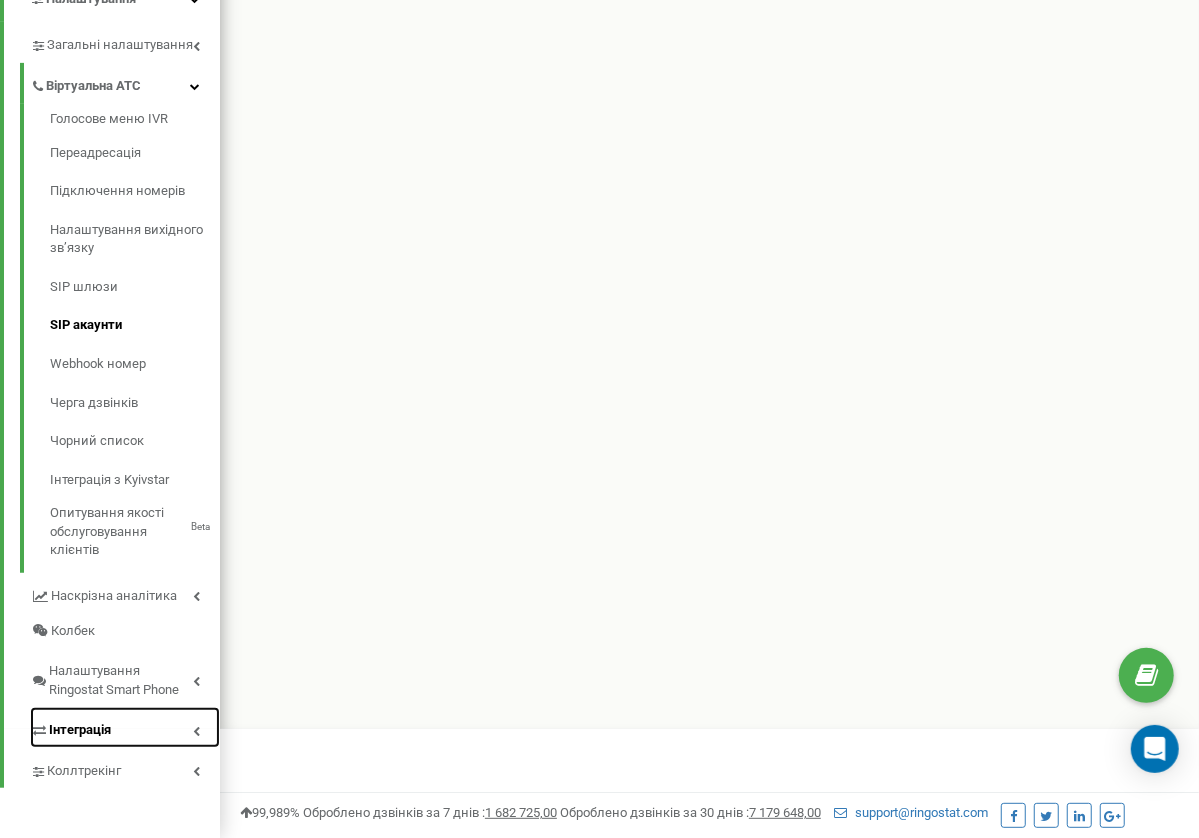 click on "Інтеграція" at bounding box center [80, 730] 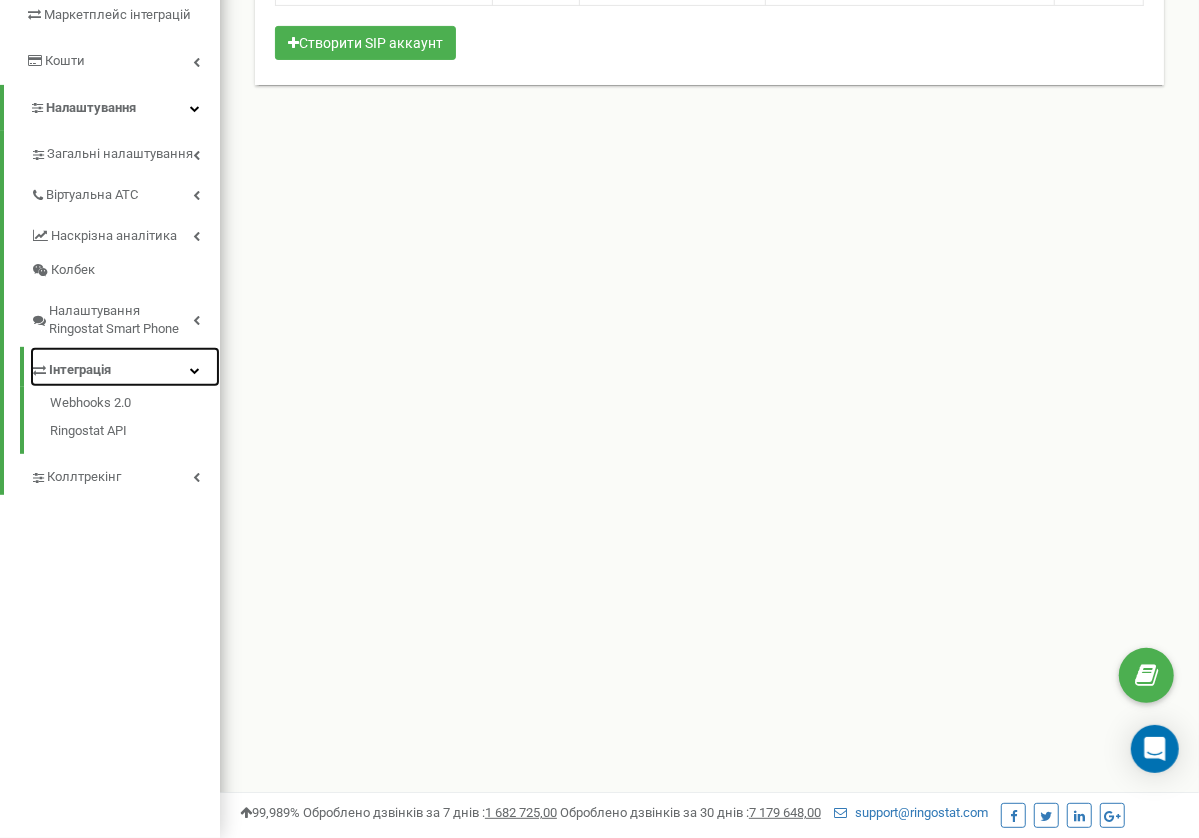 scroll, scrollTop: 237, scrollLeft: 0, axis: vertical 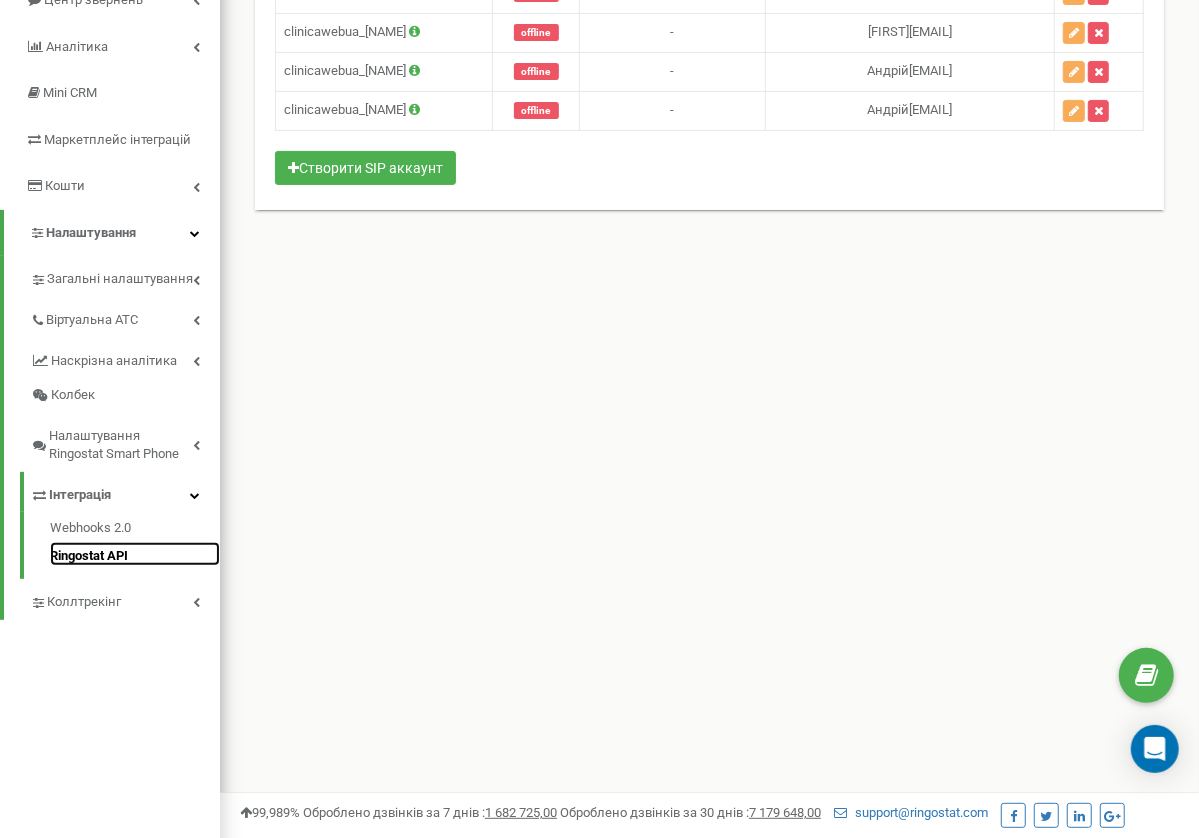 click on "Ringostat API" at bounding box center (135, 554) 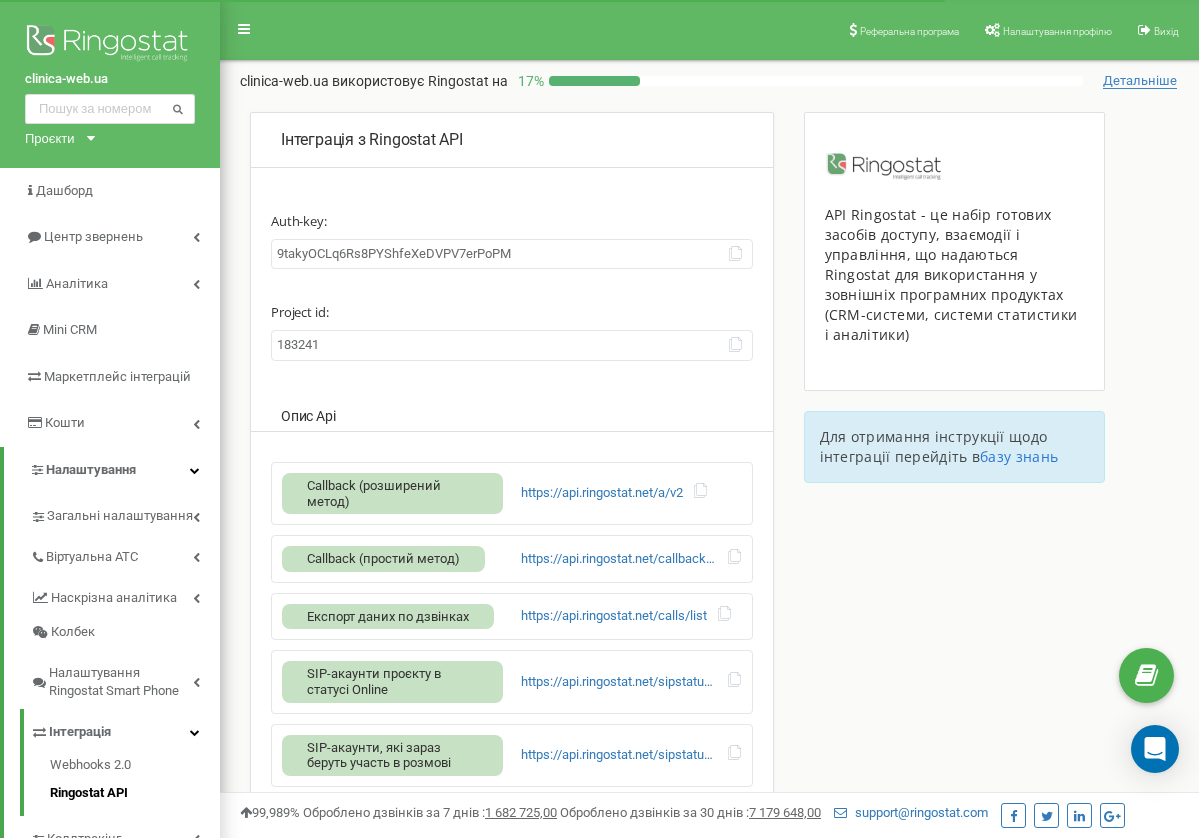 scroll, scrollTop: 0, scrollLeft: 0, axis: both 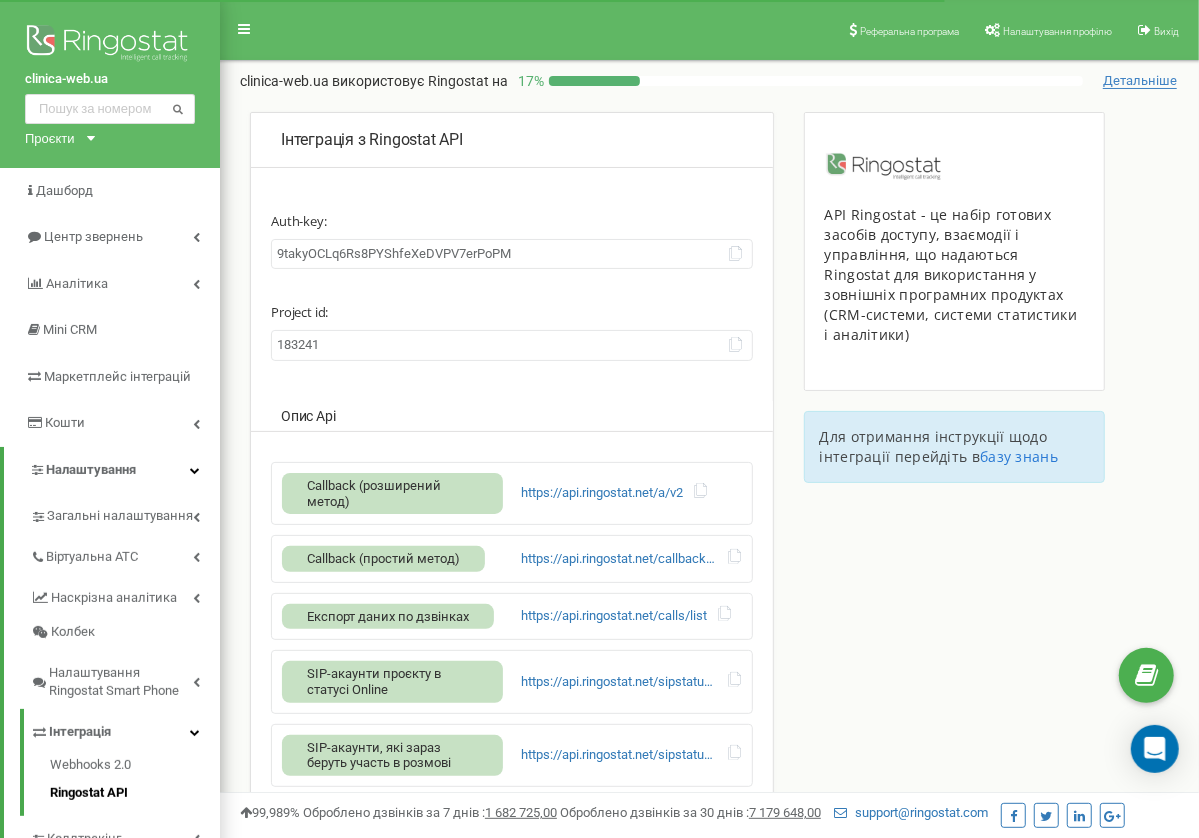 click on "183241" at bounding box center [512, 345] 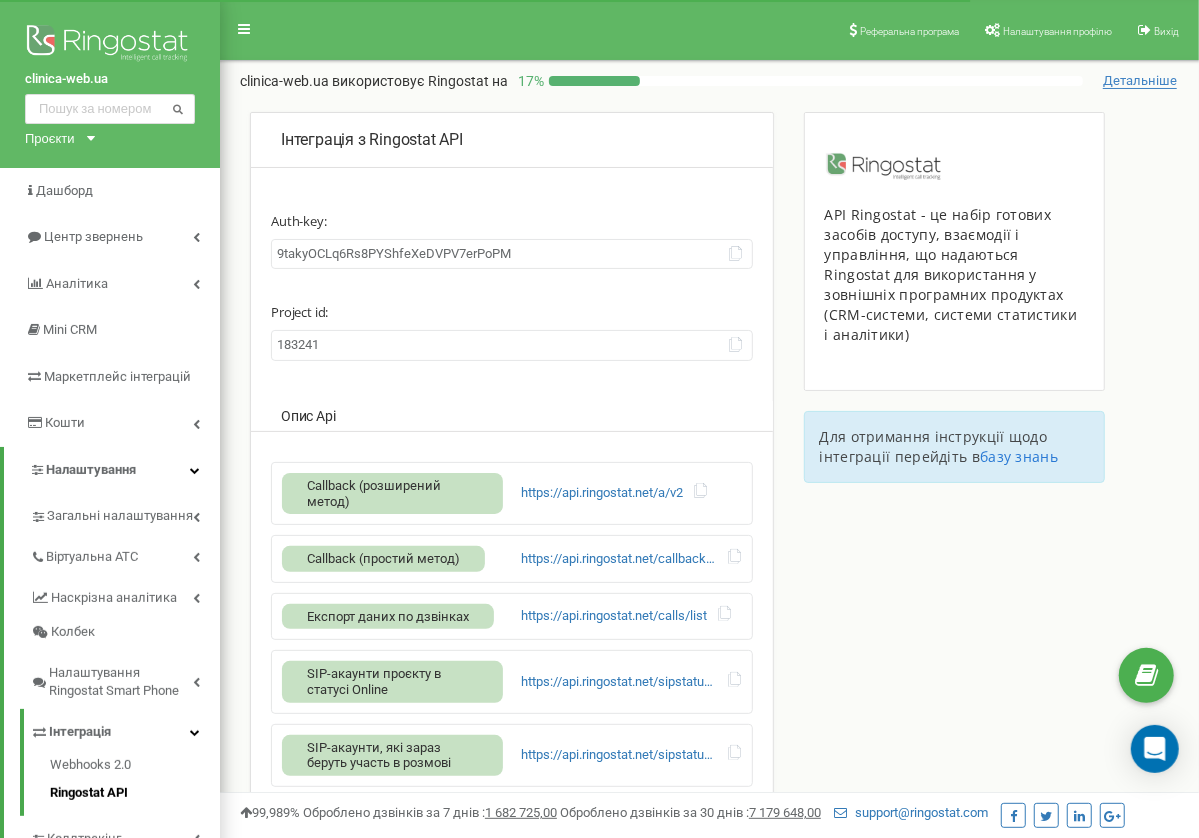 click on "183241" at bounding box center [512, 345] 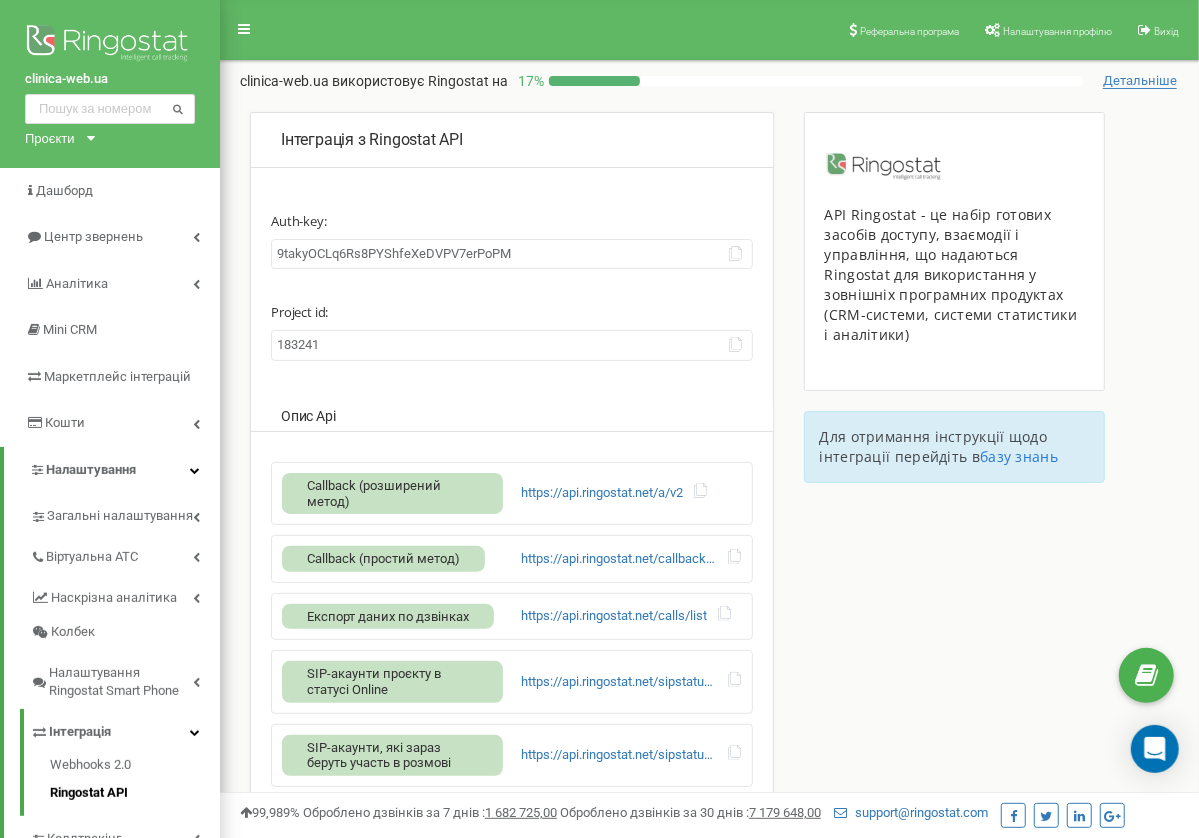 click on "183241" at bounding box center [512, 345] 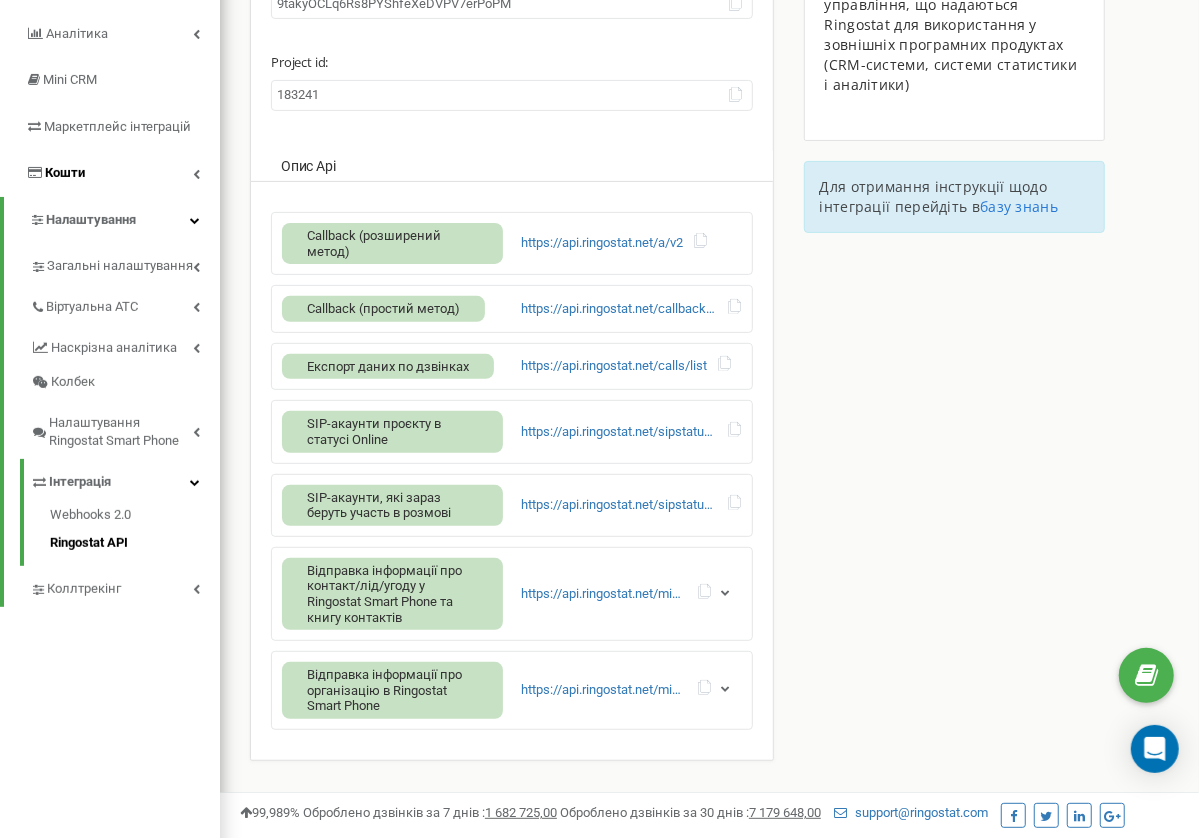 scroll, scrollTop: 0, scrollLeft: 0, axis: both 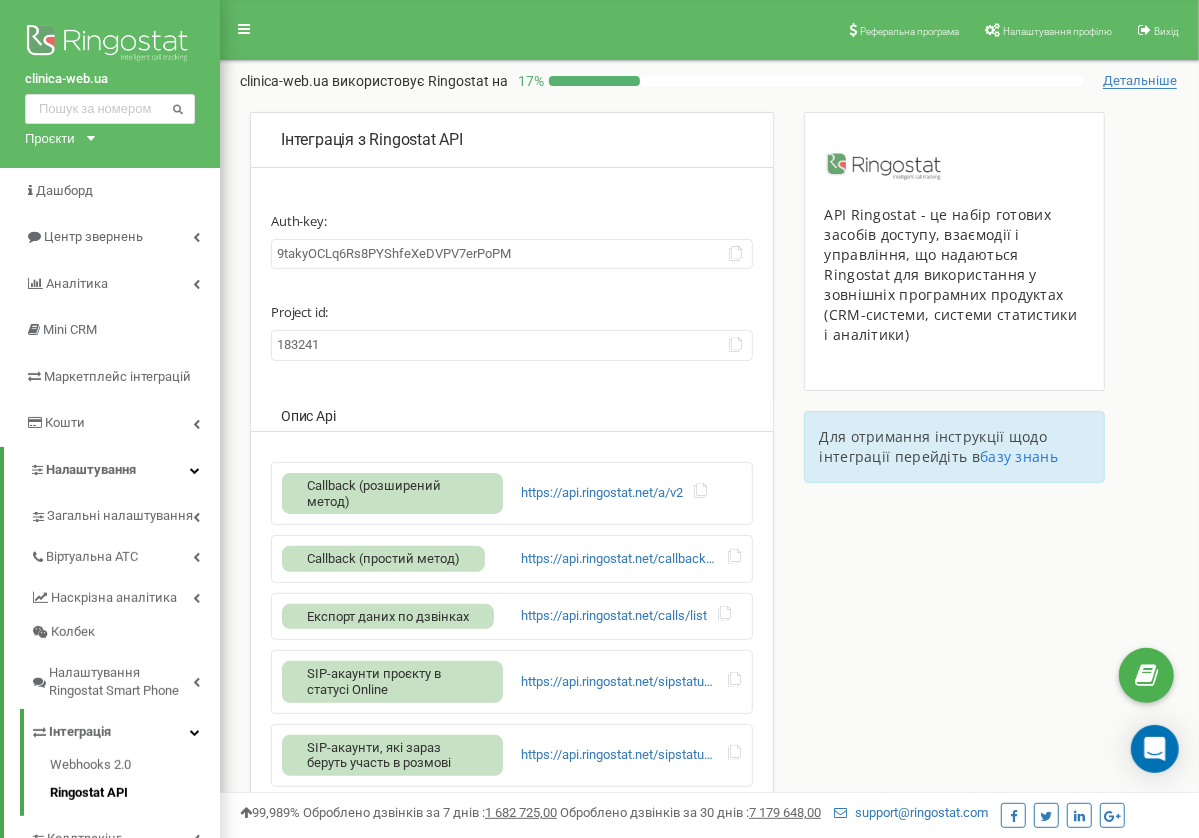 click on "Інтеграція з Ringostat API
Auth-key: 9takyOCLq6Rs8PYShfeXeDVPV7erPoPM Project id: 183241 Опис Api Callback (розширений метод) https://api.ringostat.net/a/v2 Callback (простий метод) https://api.ringostat.net/callback/outward_call Експорт даних по дзвінках https://api.ringostat.net/calls/list SIP-акаунти проєкту в статусі Online https://api.ringostat.net/sipstatus/online SIP-акаунти, які зараз беруть участь в розмові https://api.ringostat.net/sipstatus/speaking https://api.ringostat.net/minicrm/contacts/sync https://api.ringostat.net/minicrm/organizations/sync" at bounding box center [709, 591] 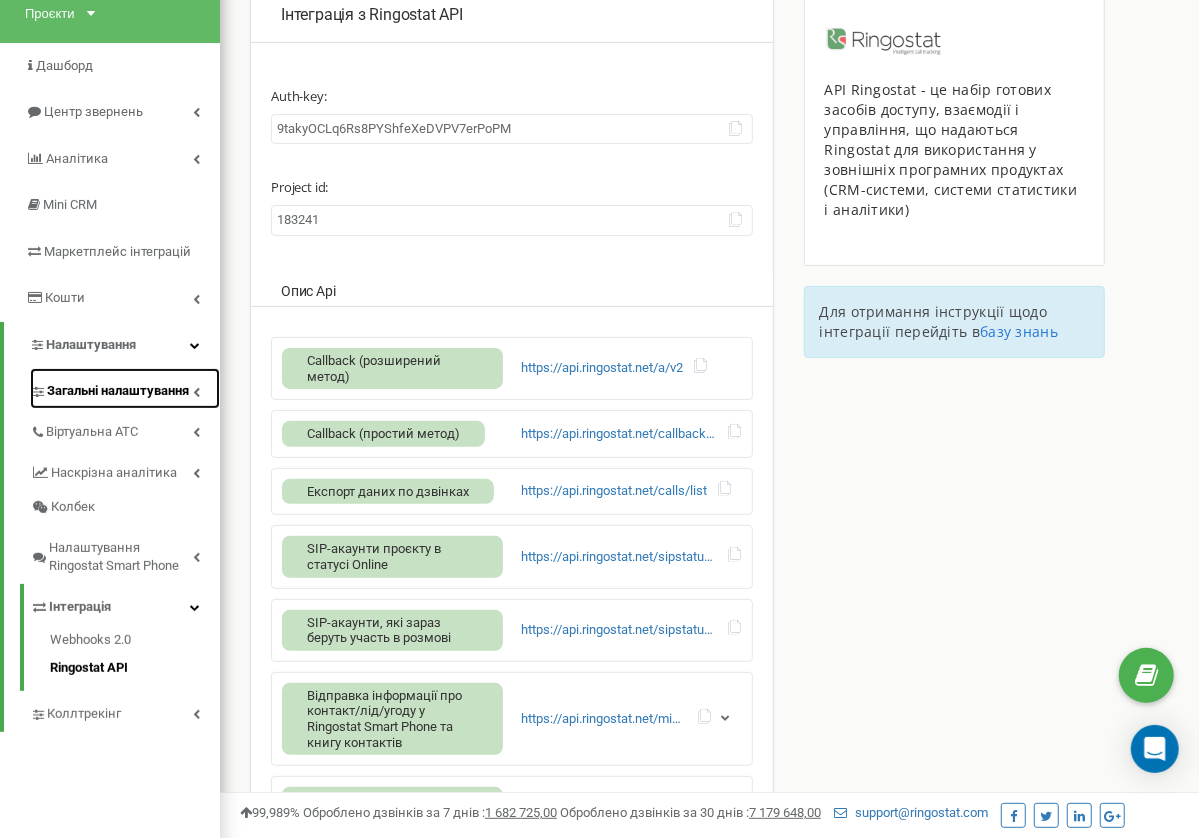 click on "Загальні налаштування" at bounding box center [118, 391] 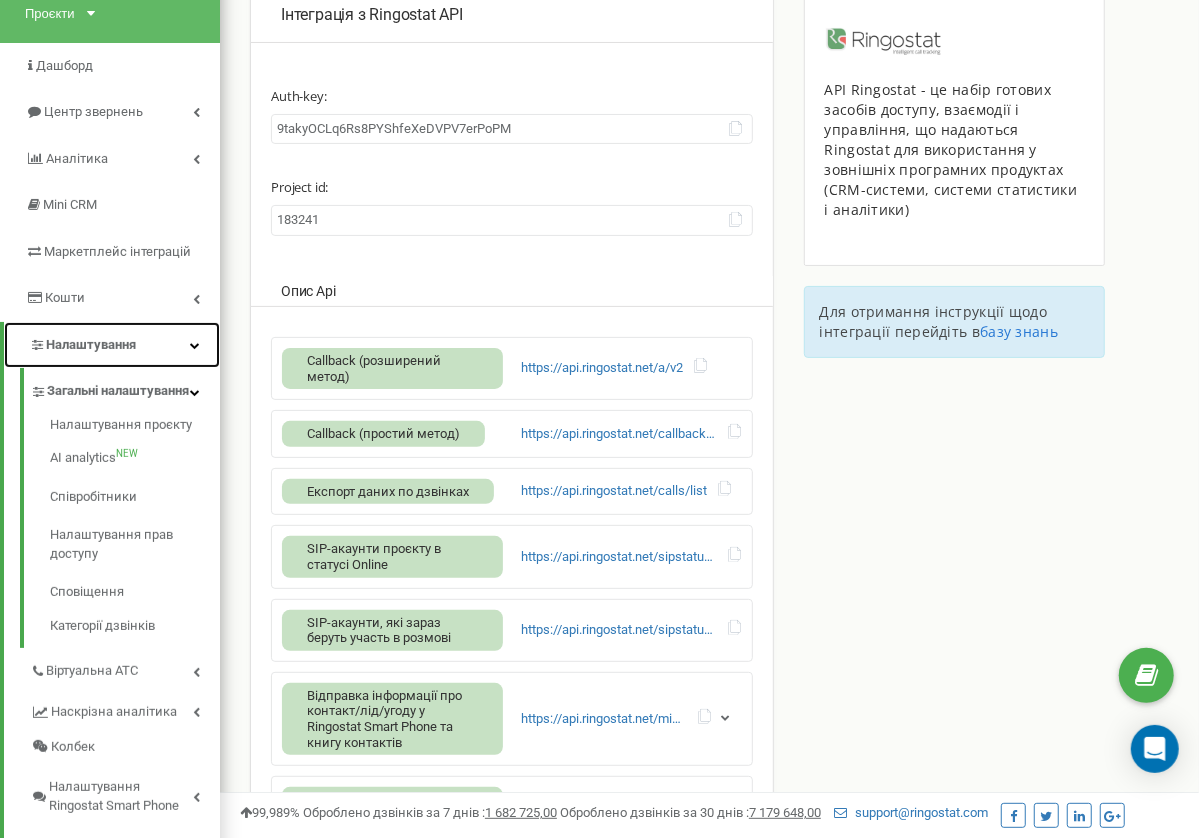 click on "Налаштування" at bounding box center [112, 345] 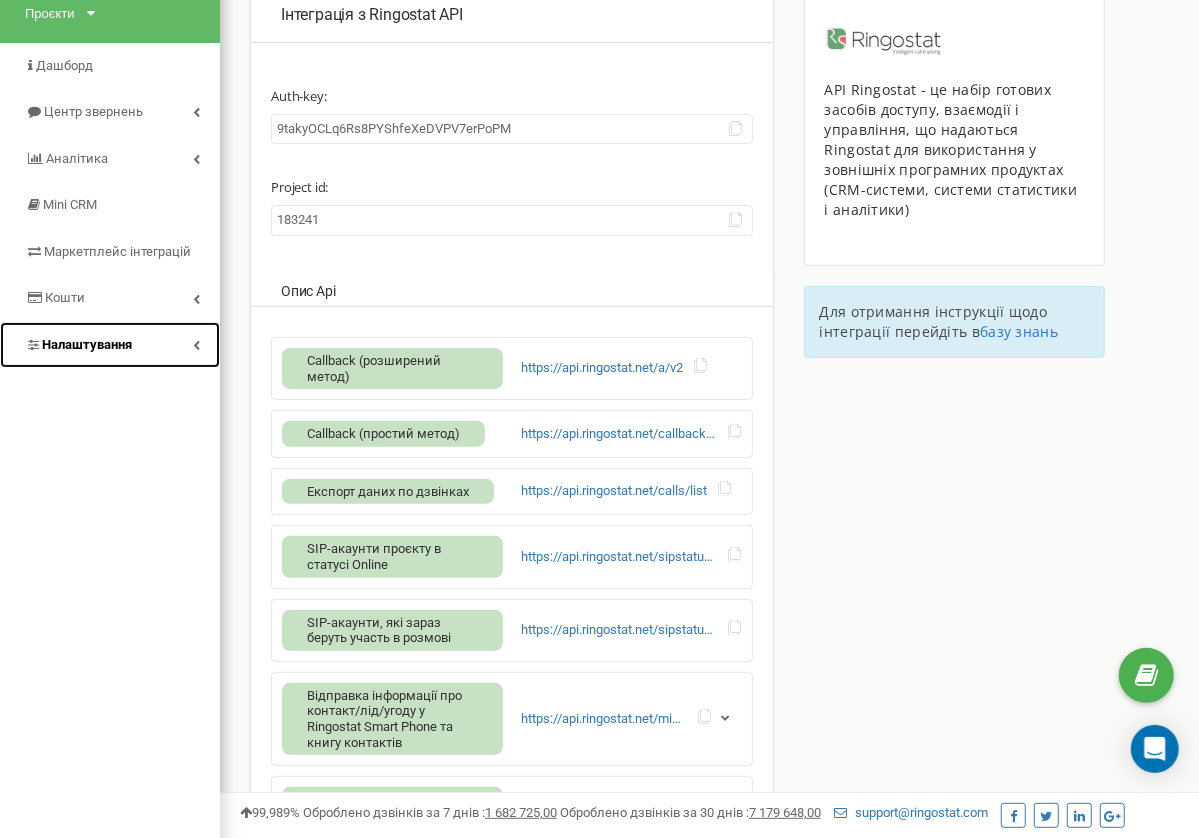 click on "Налаштування" at bounding box center [110, 345] 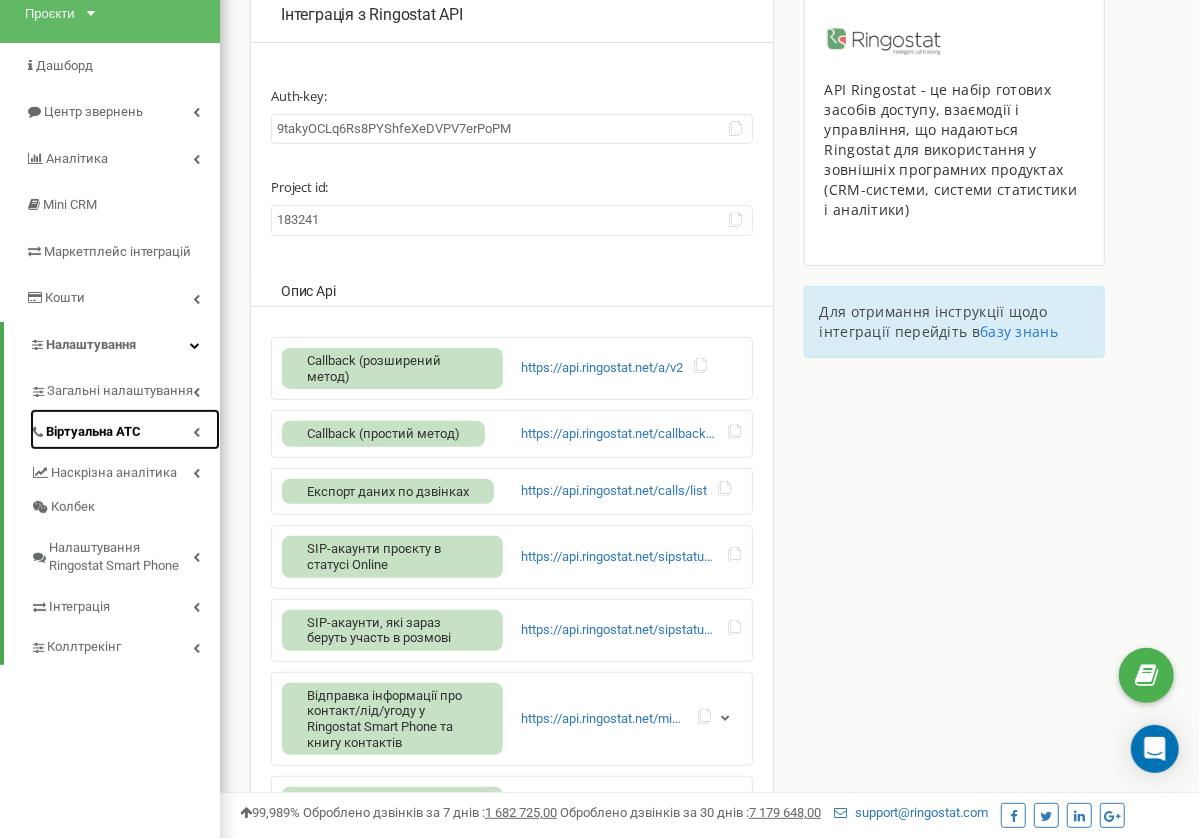 click on "Віртуальна АТС" at bounding box center [93, 432] 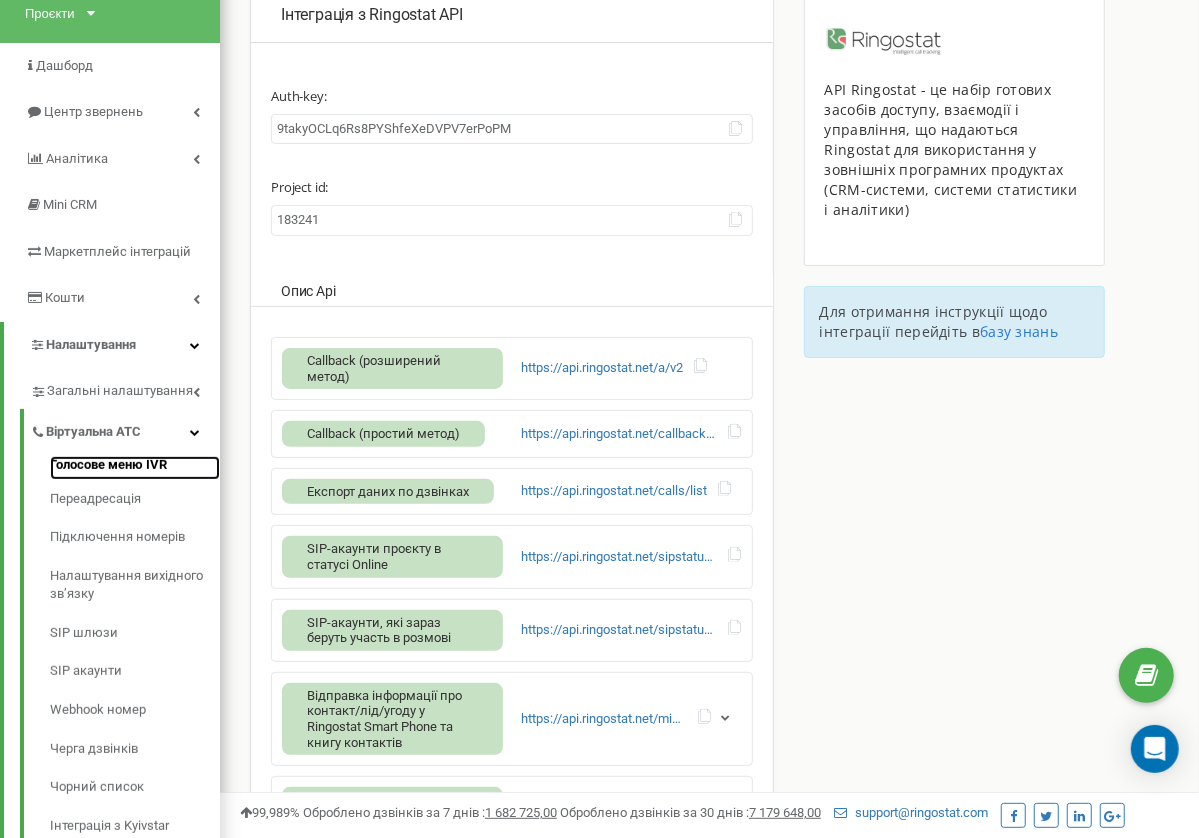 click on "Голосове меню IVR" at bounding box center (135, 468) 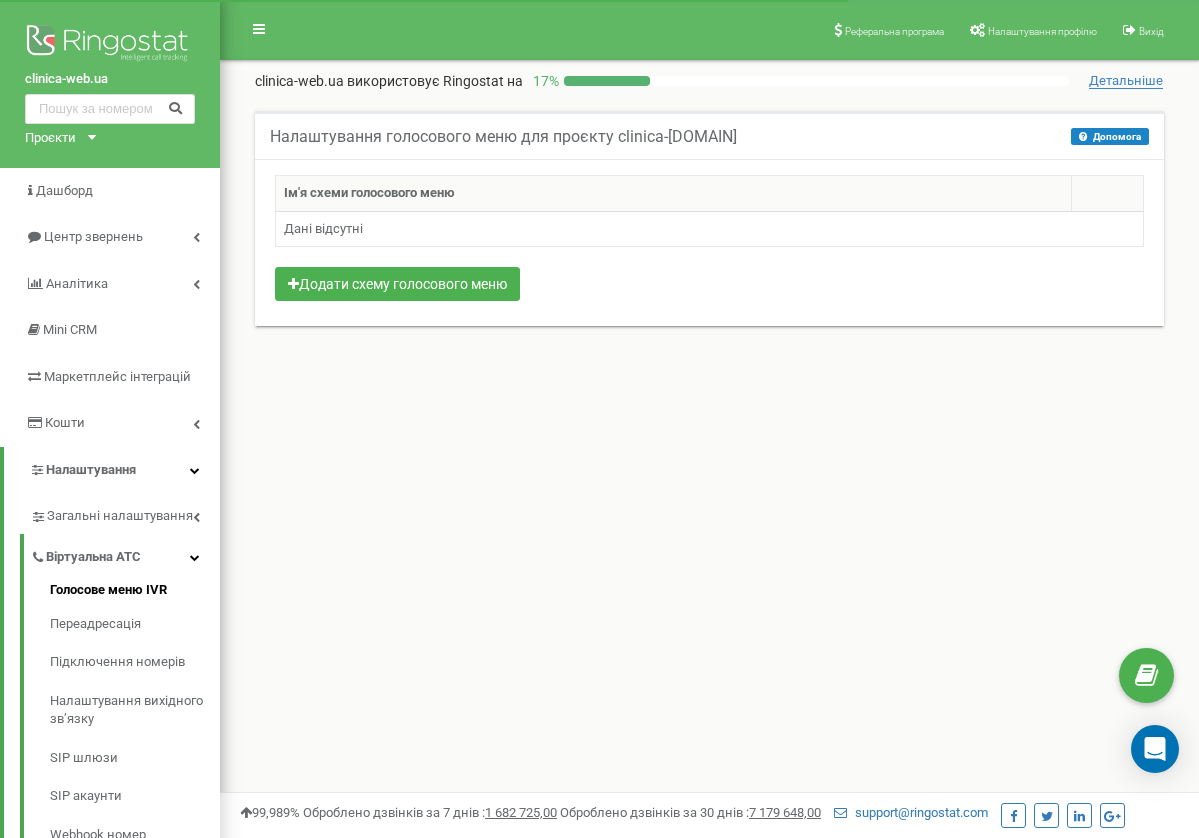 scroll, scrollTop: 0, scrollLeft: 0, axis: both 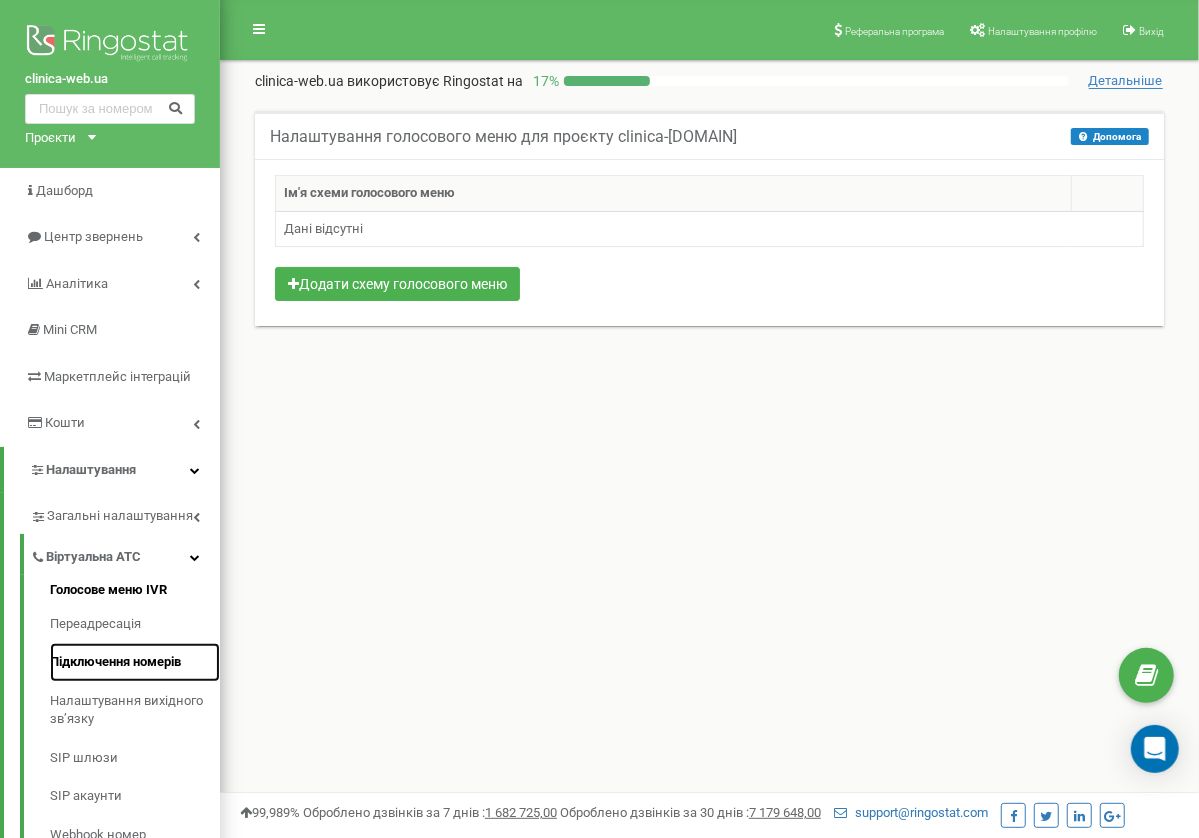 click on "Підключення номерів" at bounding box center (135, 662) 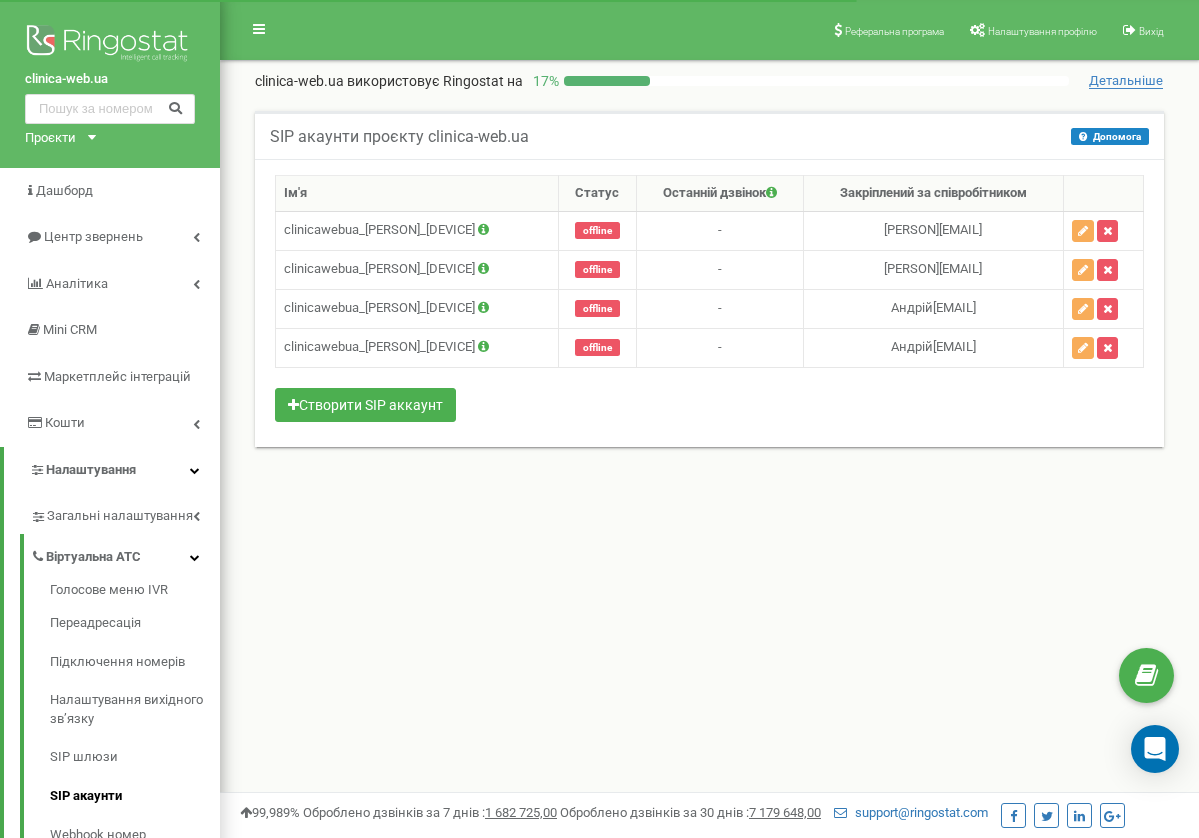 scroll, scrollTop: 0, scrollLeft: 0, axis: both 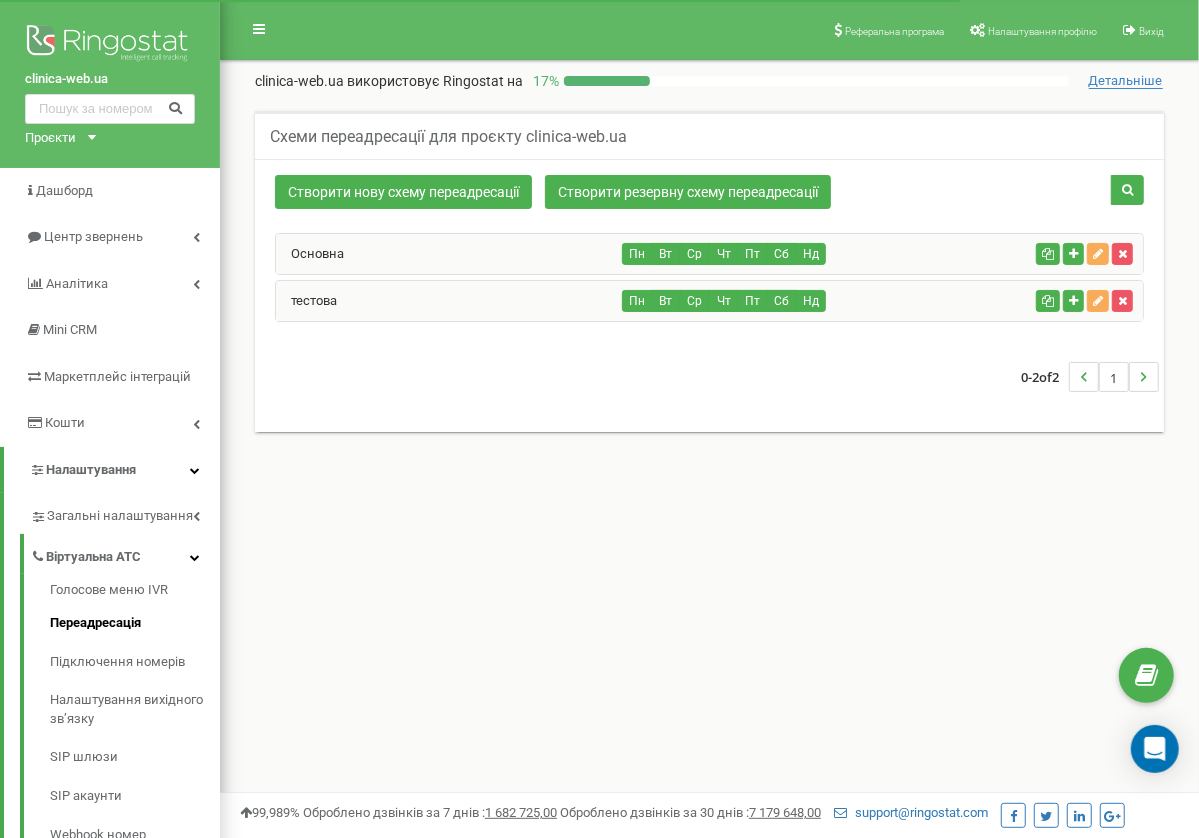 click on "тестова" at bounding box center [449, 301] 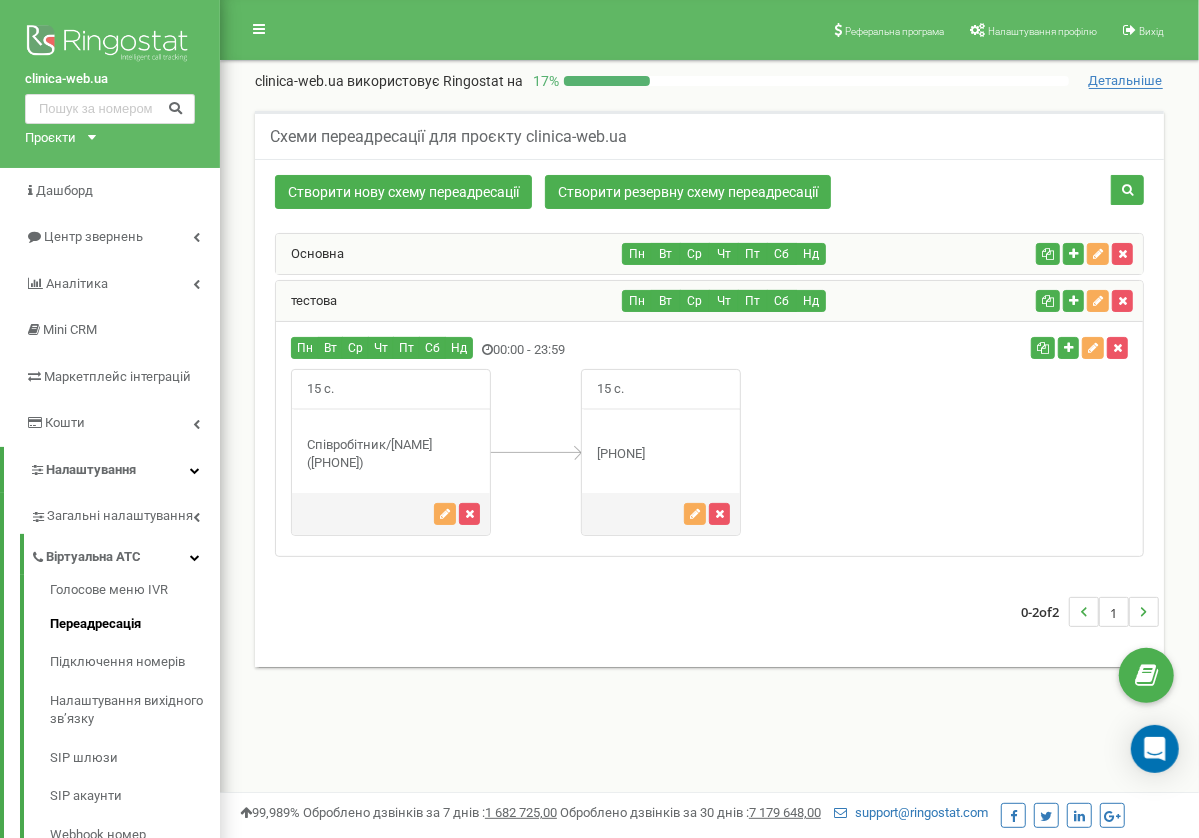 click on "Співробітник/Андрій (102)" at bounding box center (391, 454) 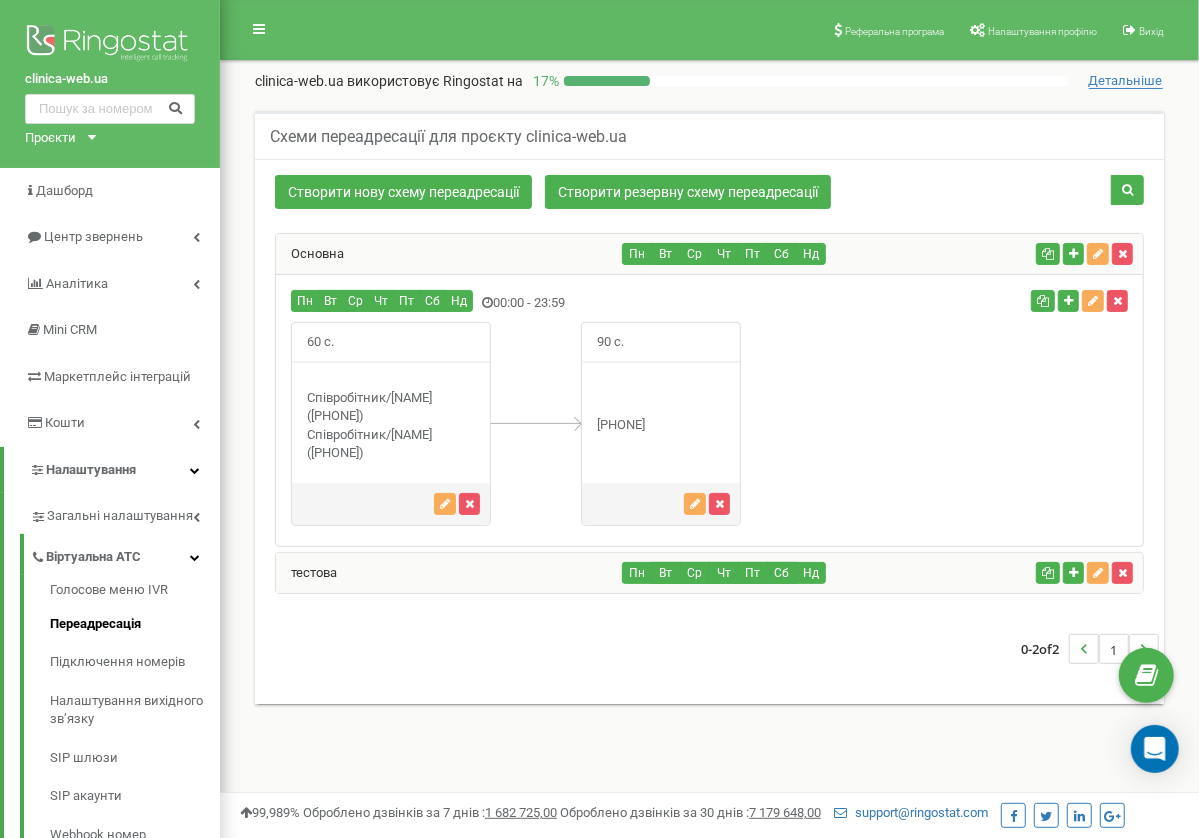 click on "Основна" at bounding box center (449, 254) 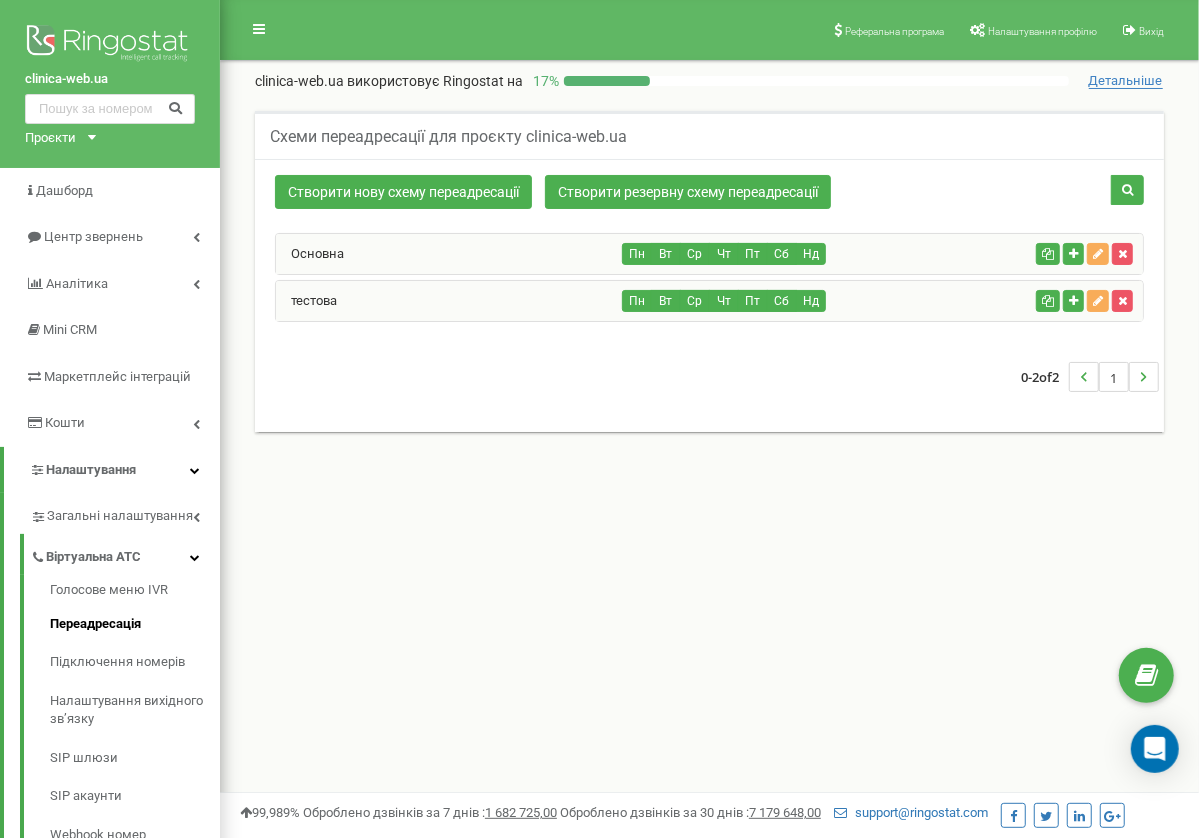 click on "тестова" at bounding box center [449, 301] 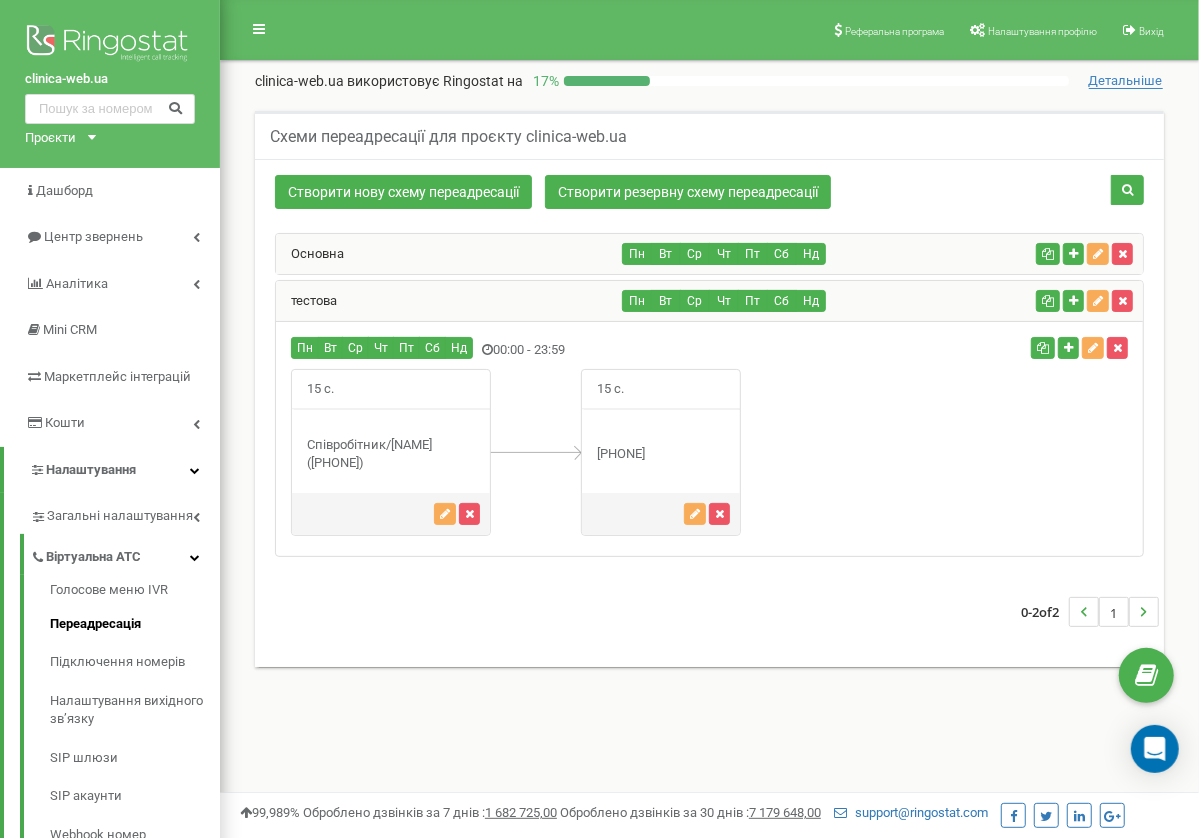 click on "тестова" at bounding box center (449, 301) 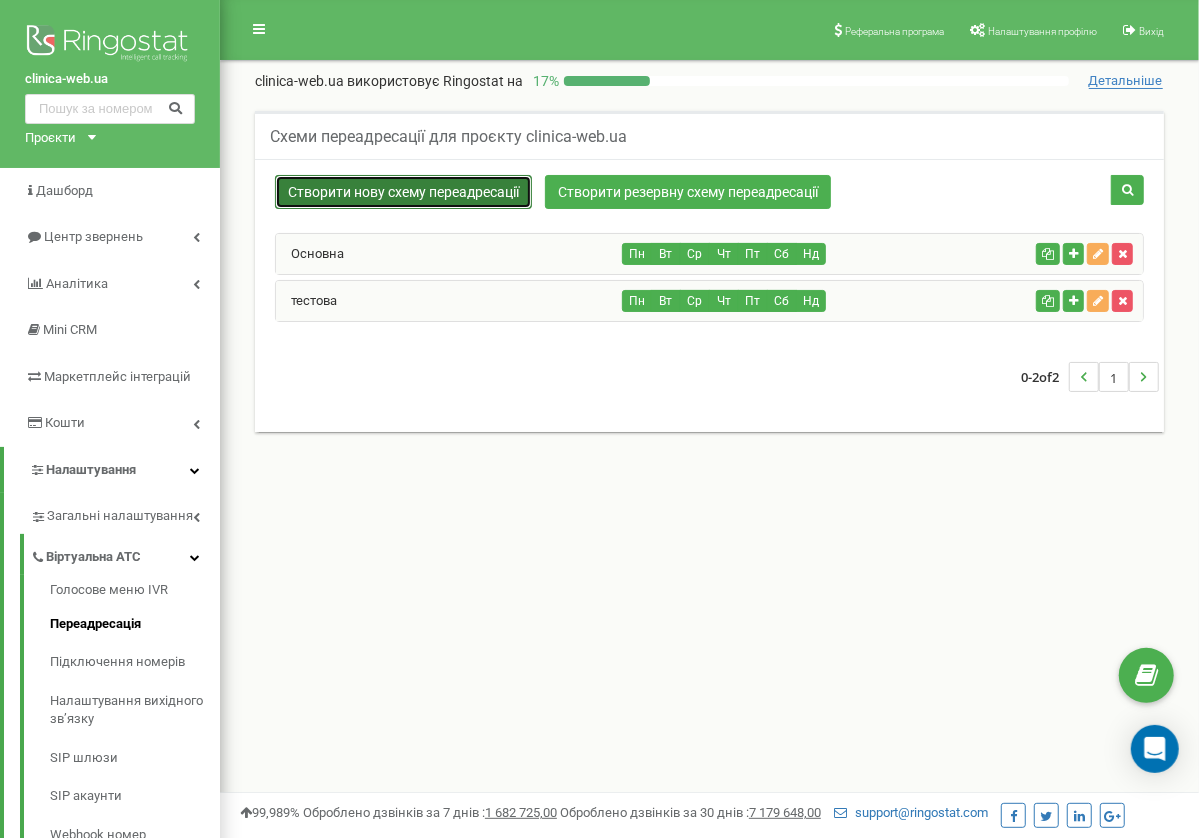 click on "Створити нову схему переадресації" at bounding box center [403, 192] 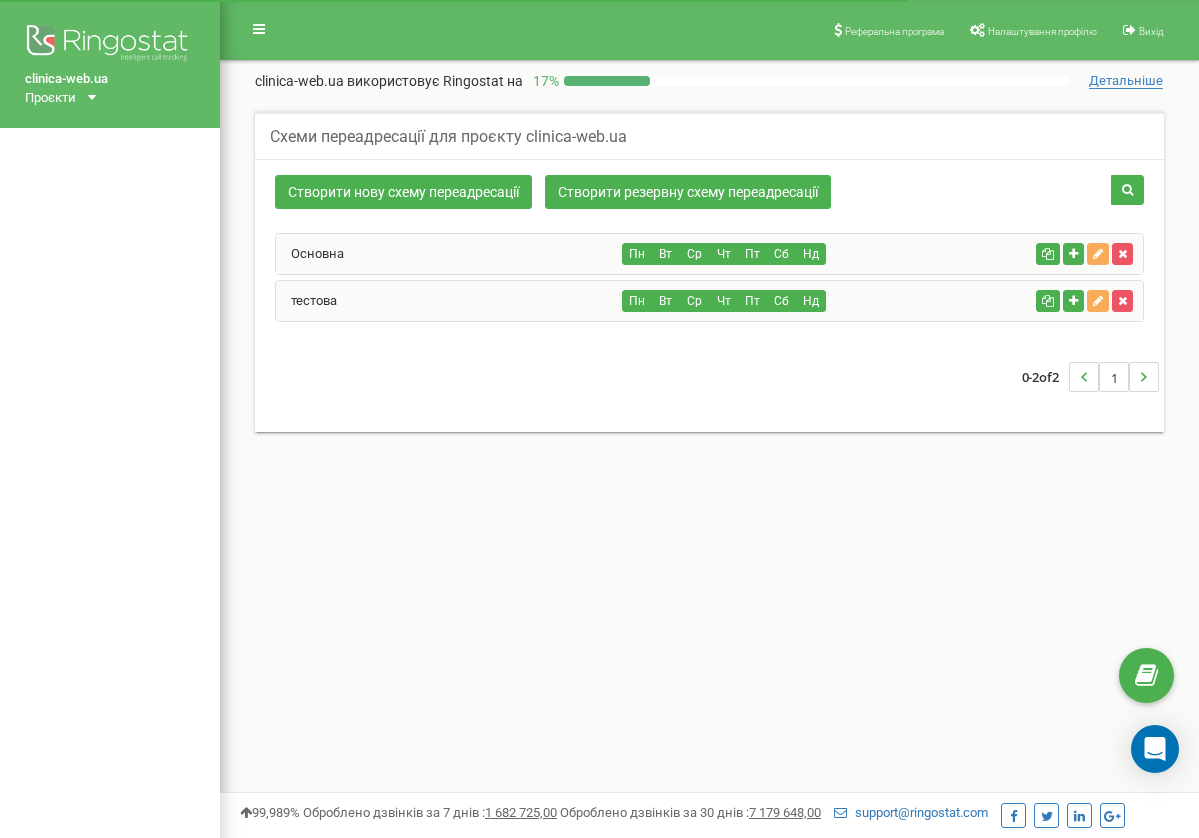 scroll, scrollTop: 0, scrollLeft: 0, axis: both 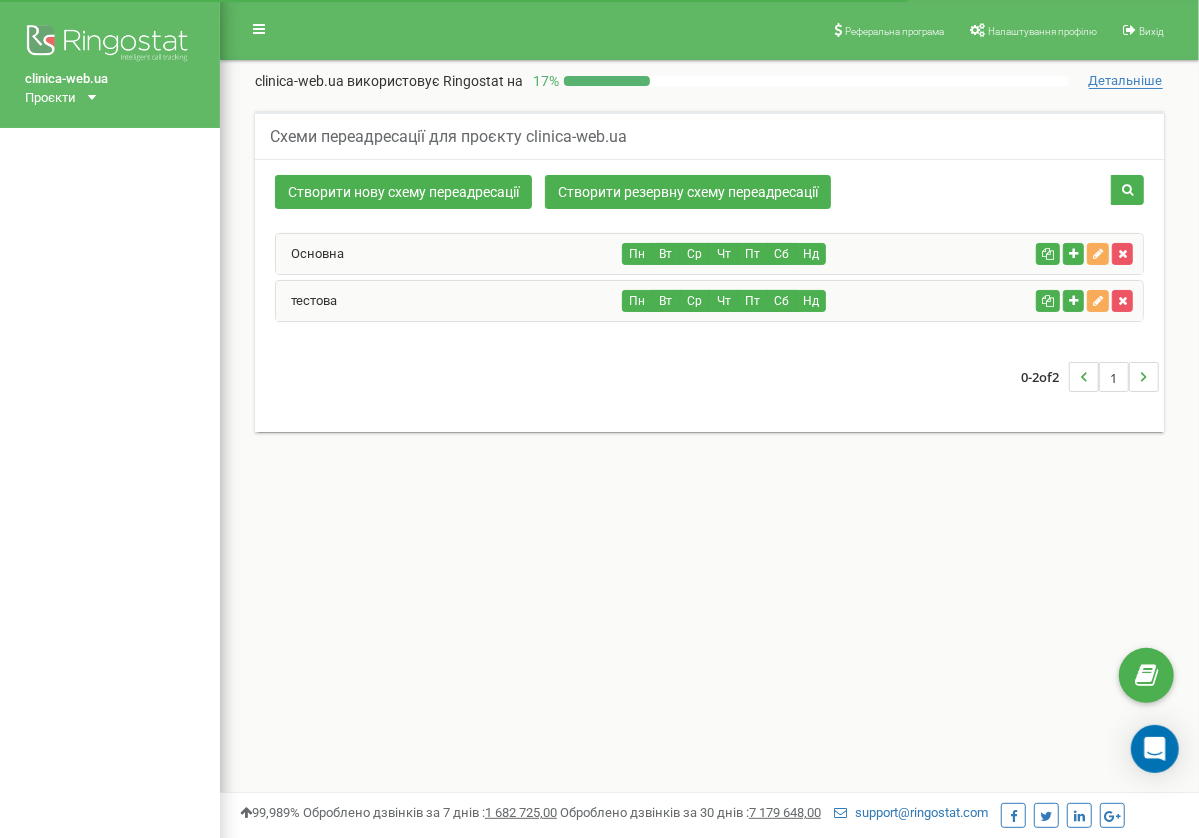 click on "Схеми переадресації для проєкту clinica-web.ua
Створити нову схему переадресації
Створити резервну схему переадресації" at bounding box center [709, 294] 